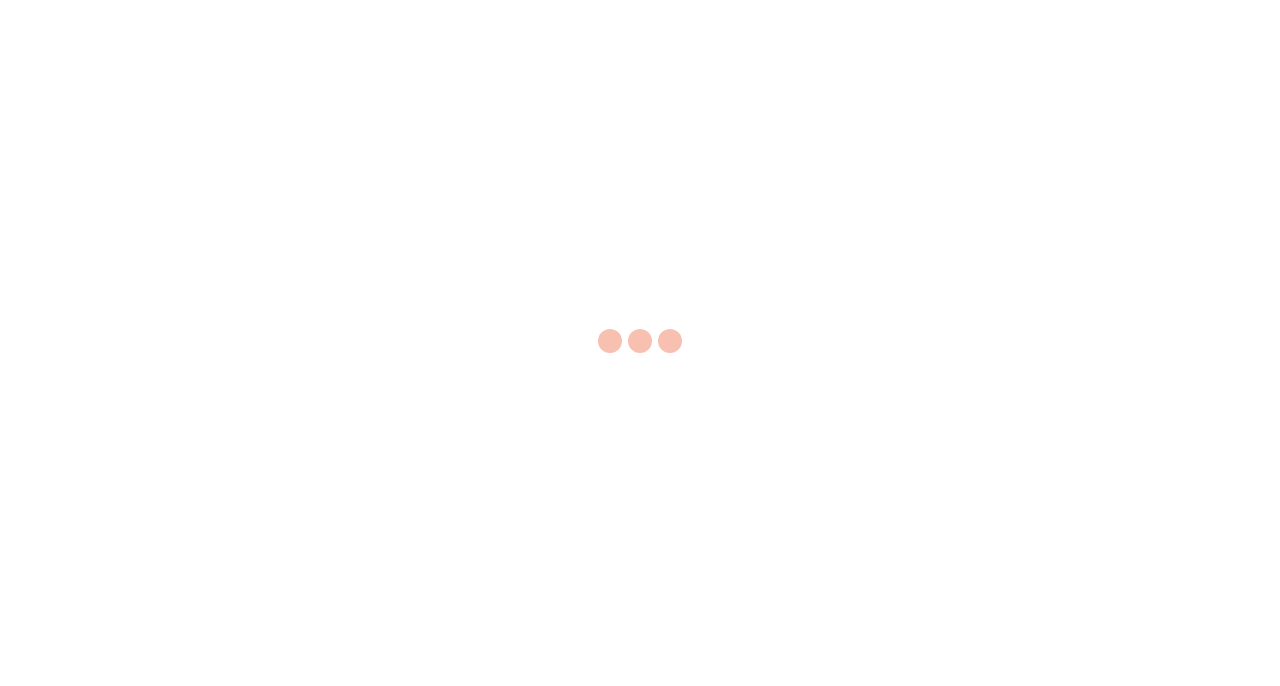 scroll, scrollTop: 0, scrollLeft: 0, axis: both 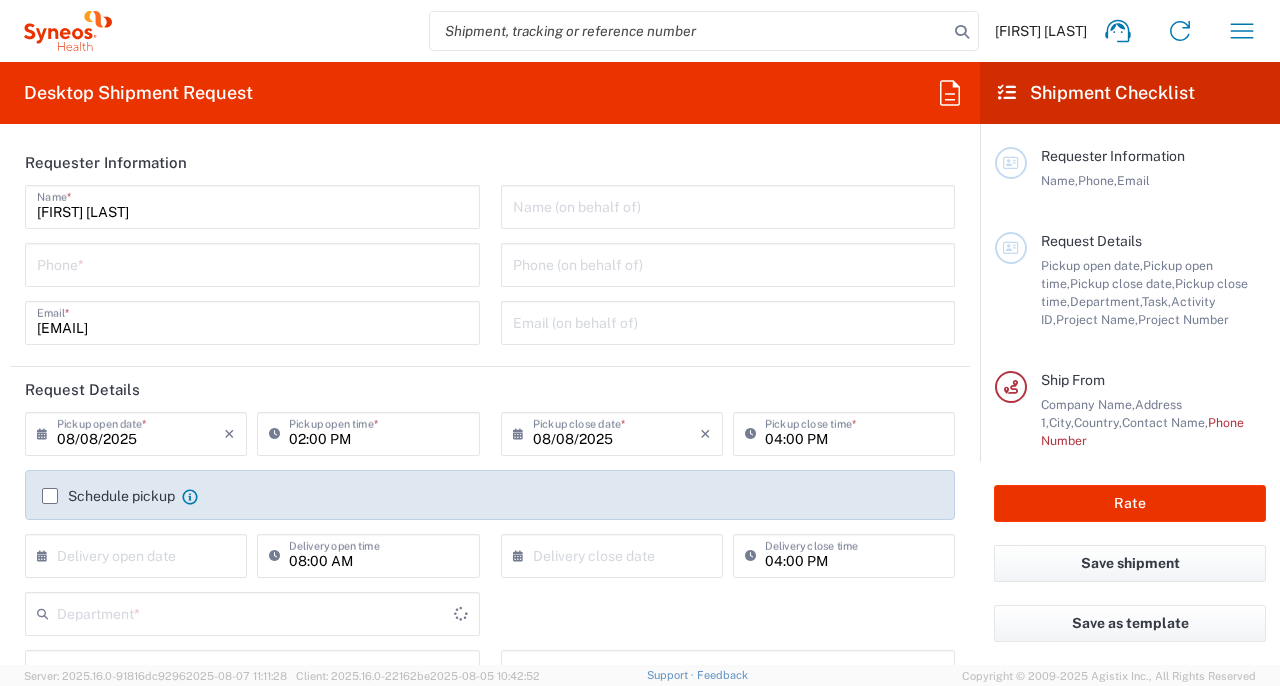 type on "Île-de-France" 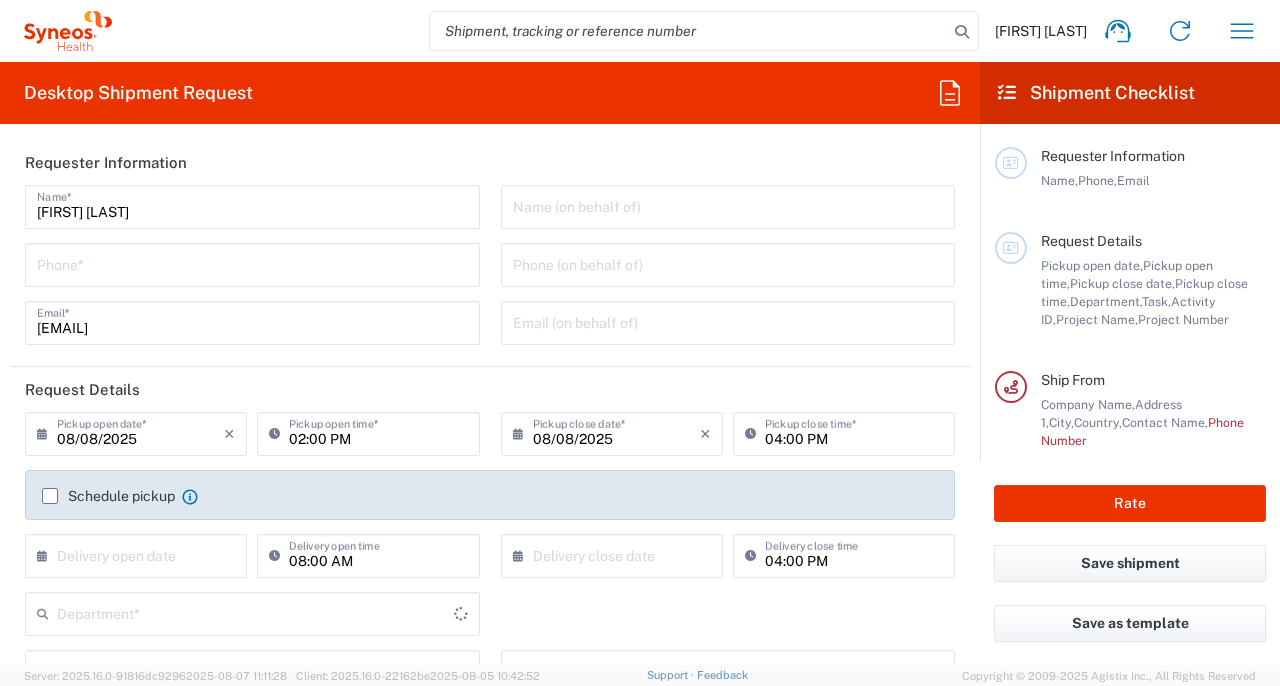 type on "8350" 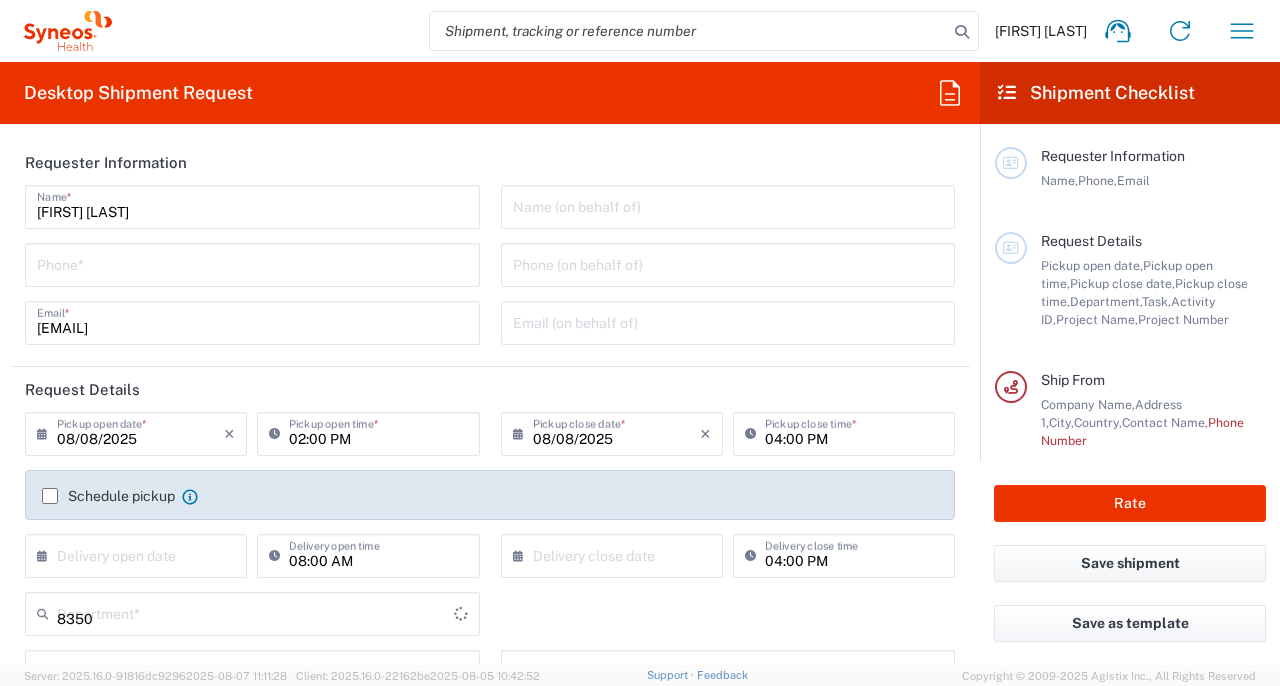type on "France" 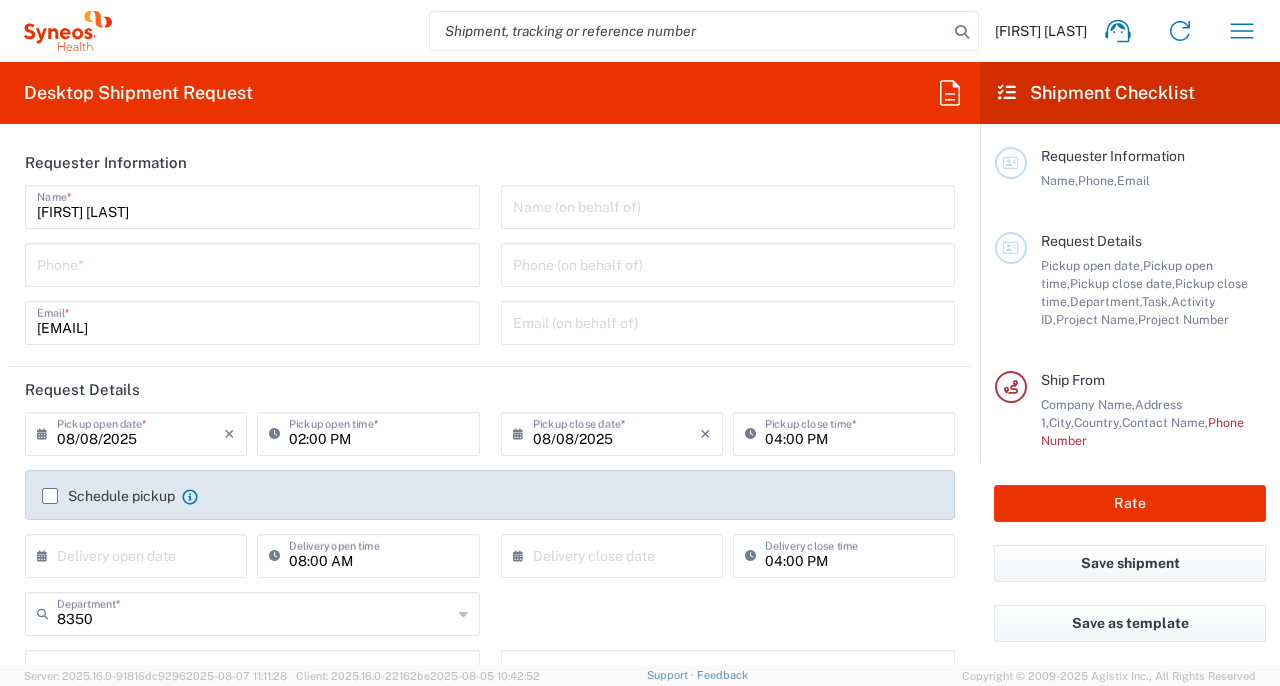 type on "Syneos Health France SARL" 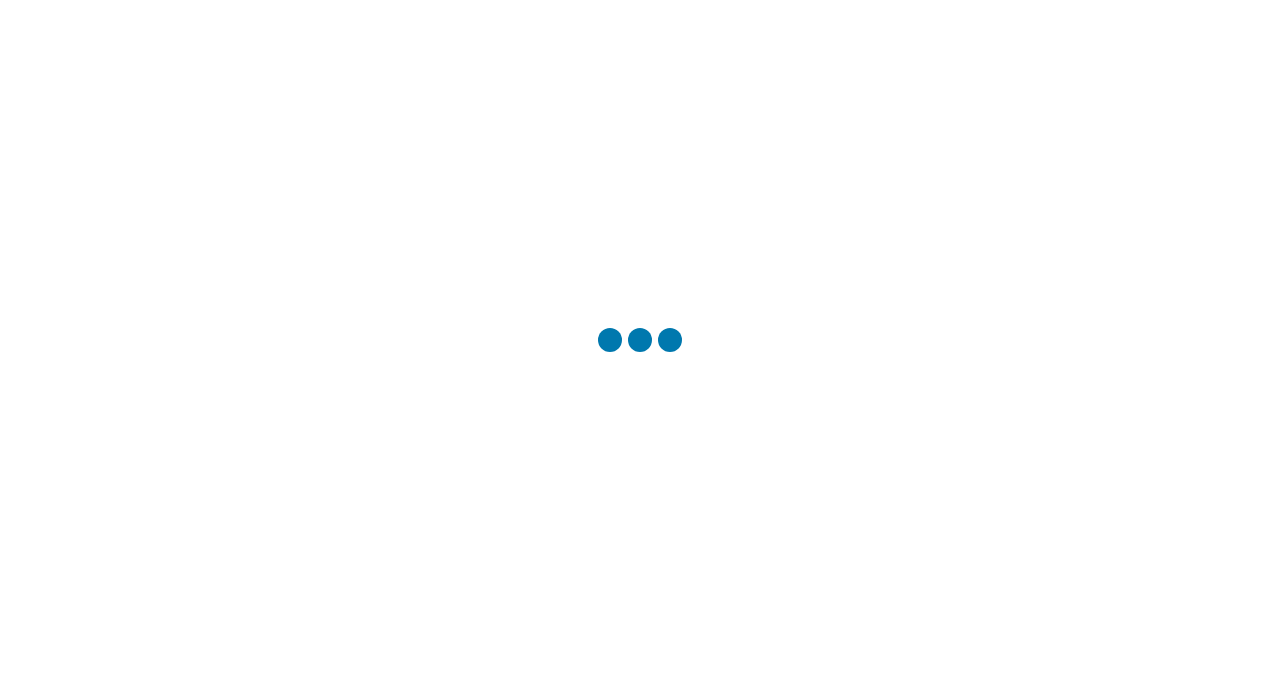 scroll, scrollTop: 0, scrollLeft: 0, axis: both 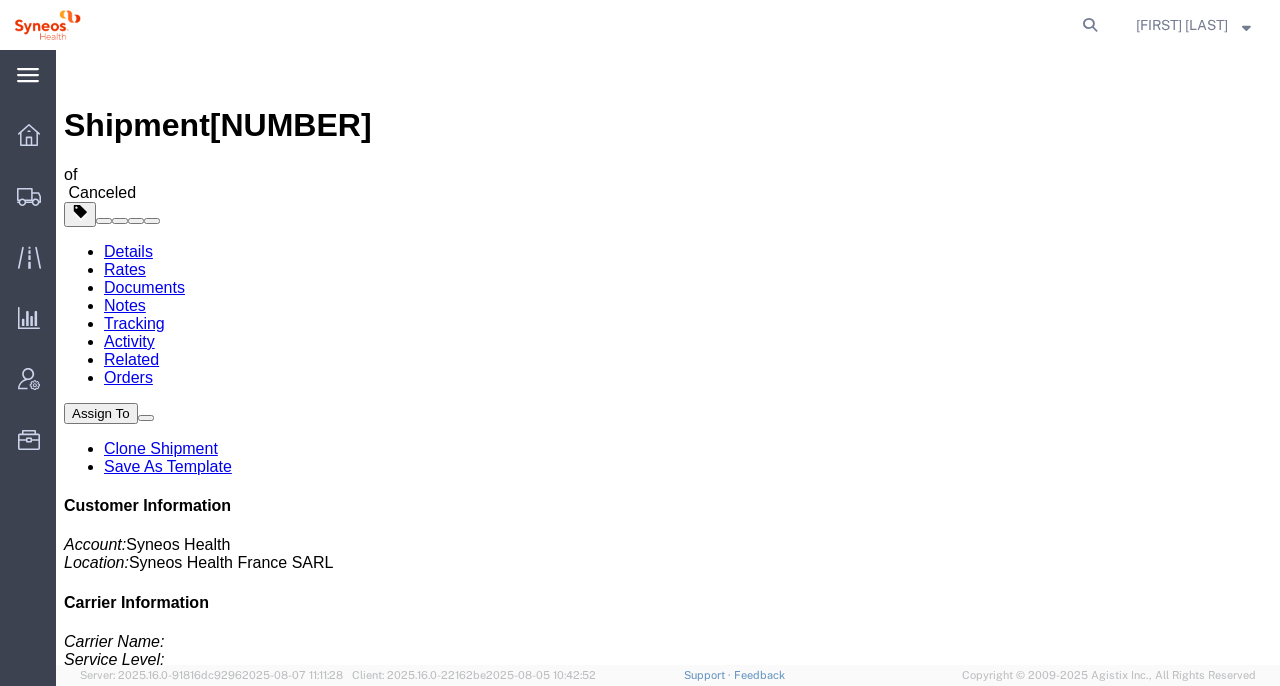 click 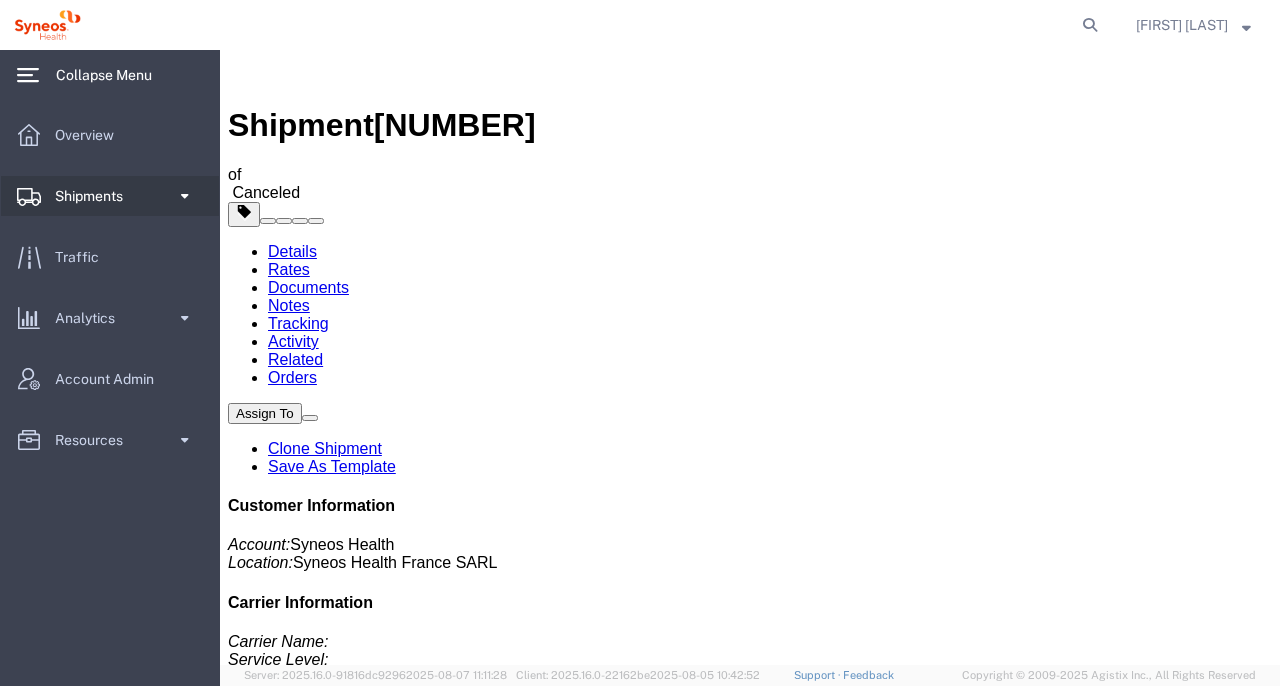 click 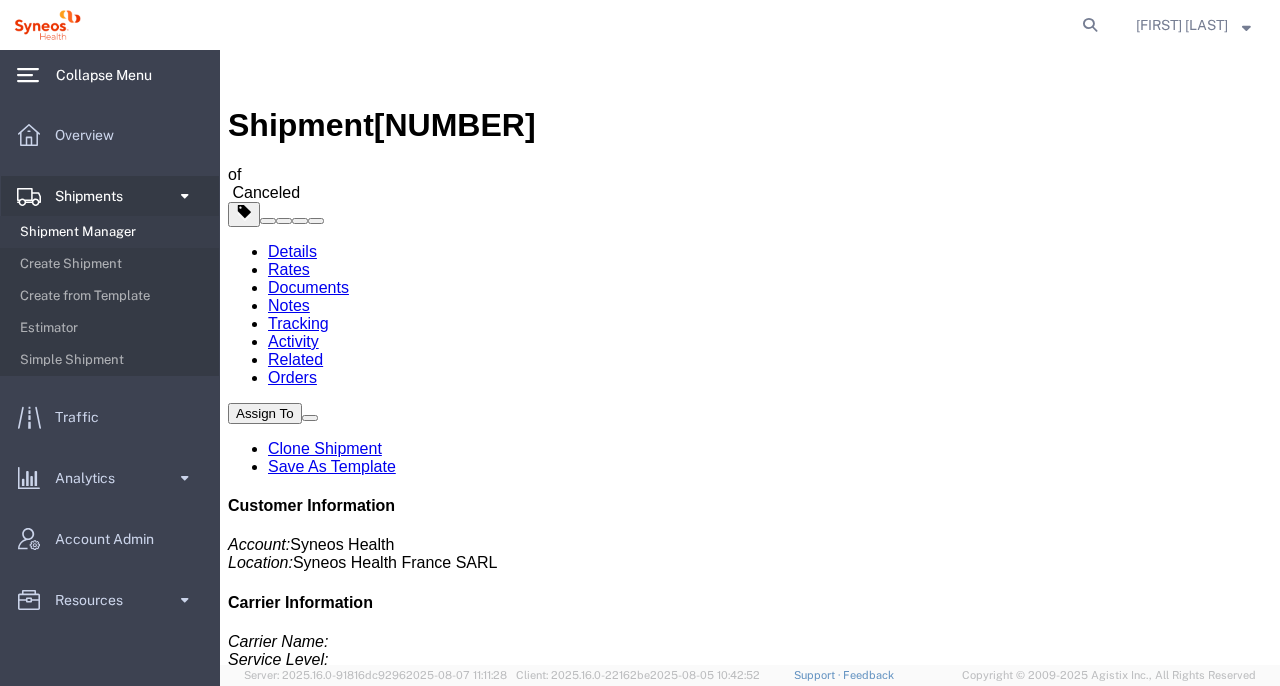 click on "Shipment Manager" 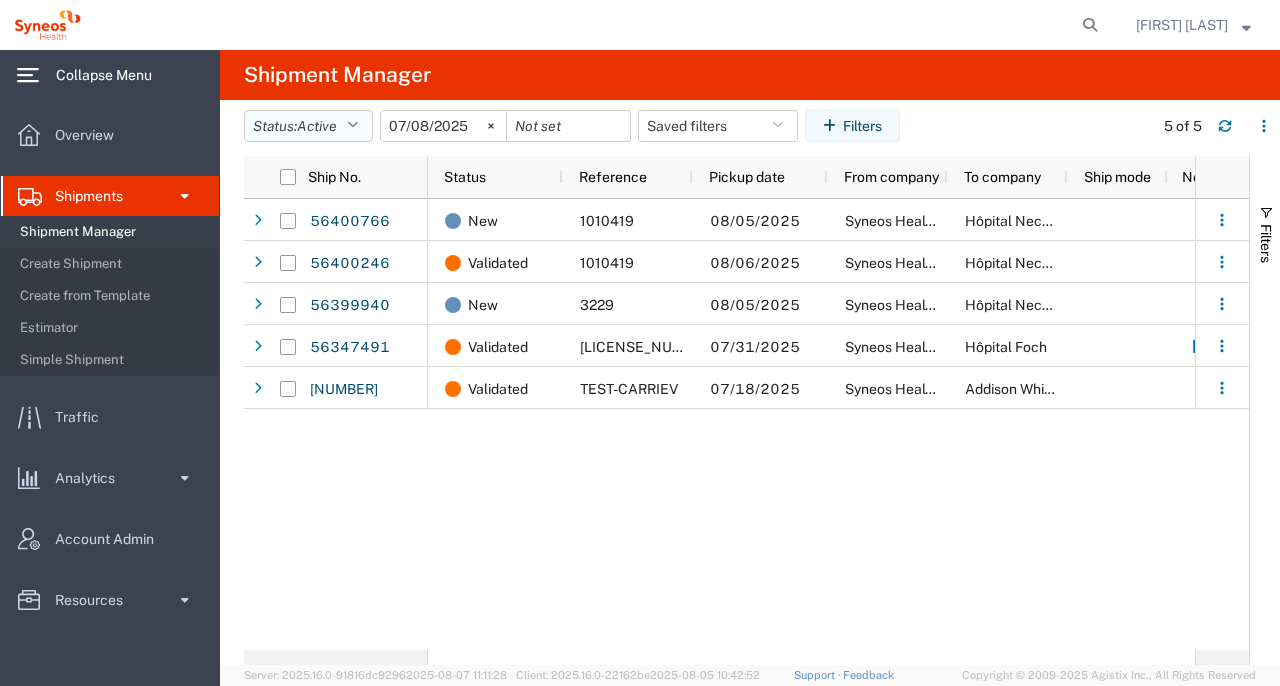 click on "Status:  Active" 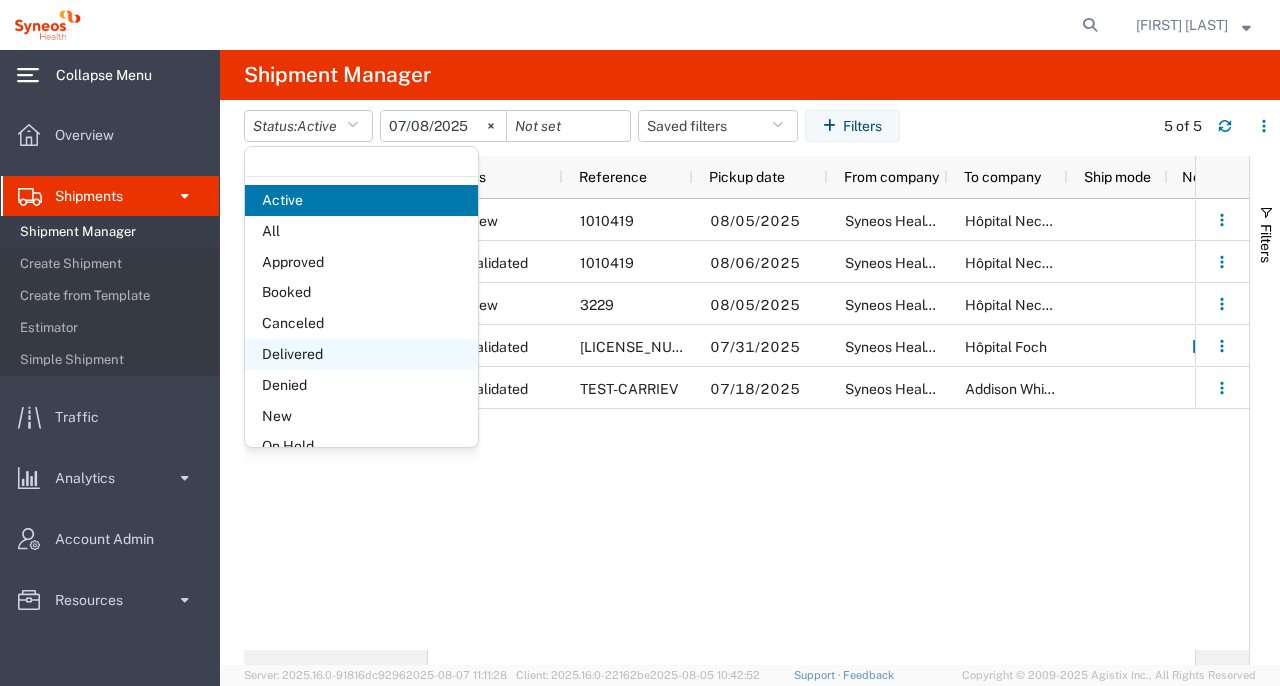 click on "Delivered" 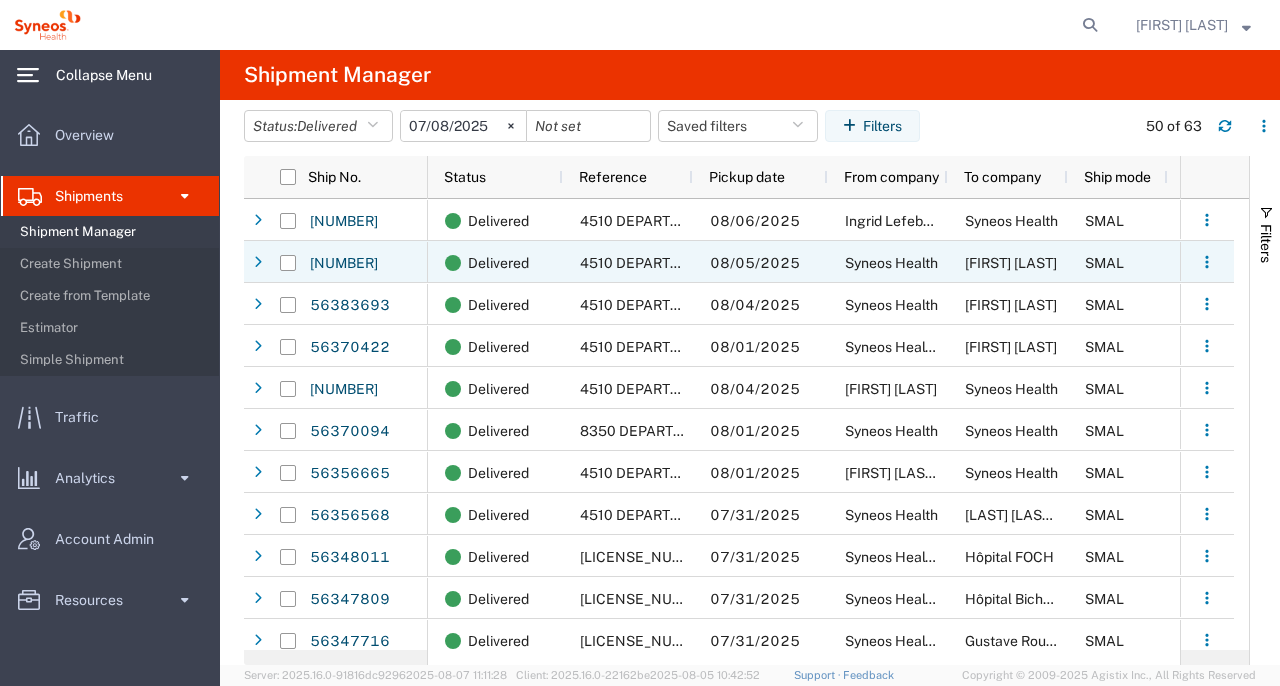 scroll, scrollTop: 13, scrollLeft: 0, axis: vertical 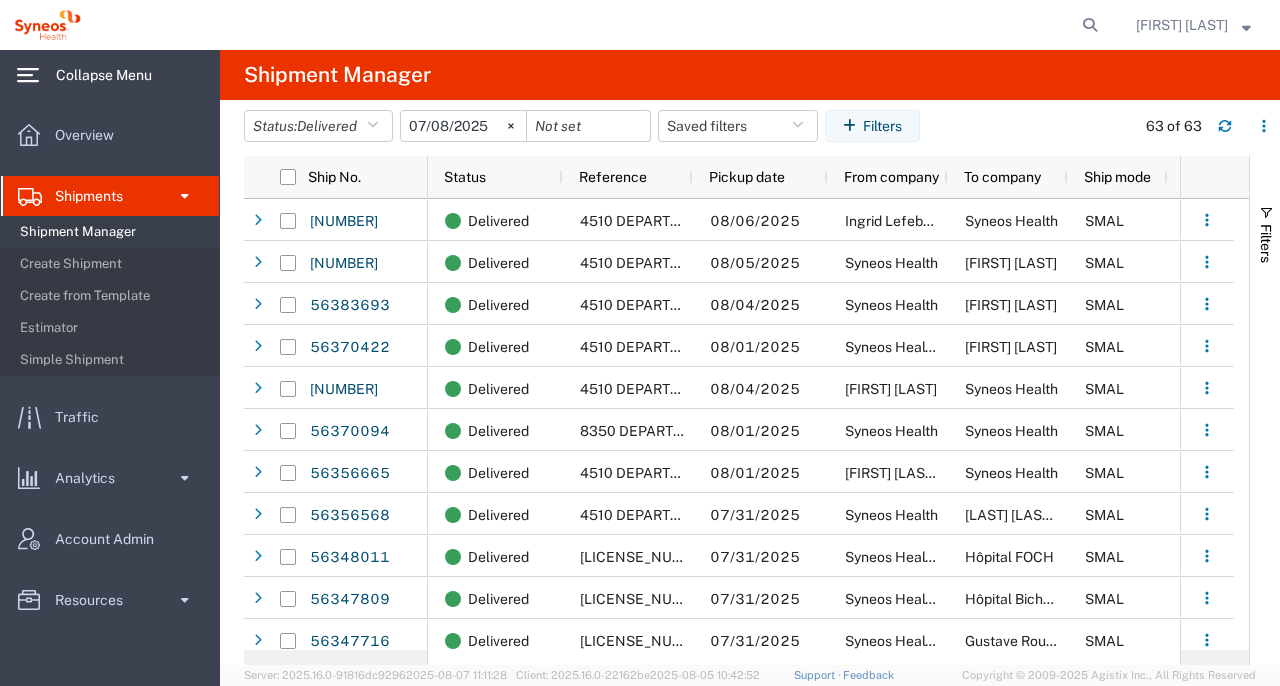 click on "2025-07-08" 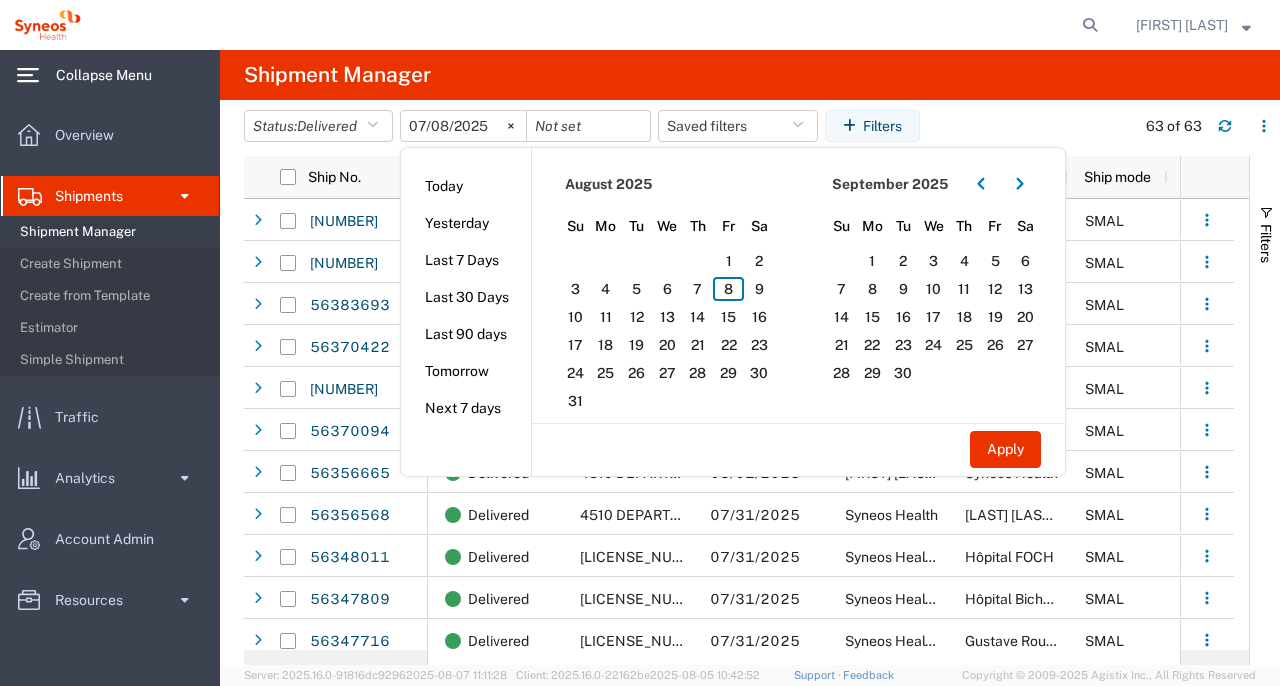 click on "2025-07-08" 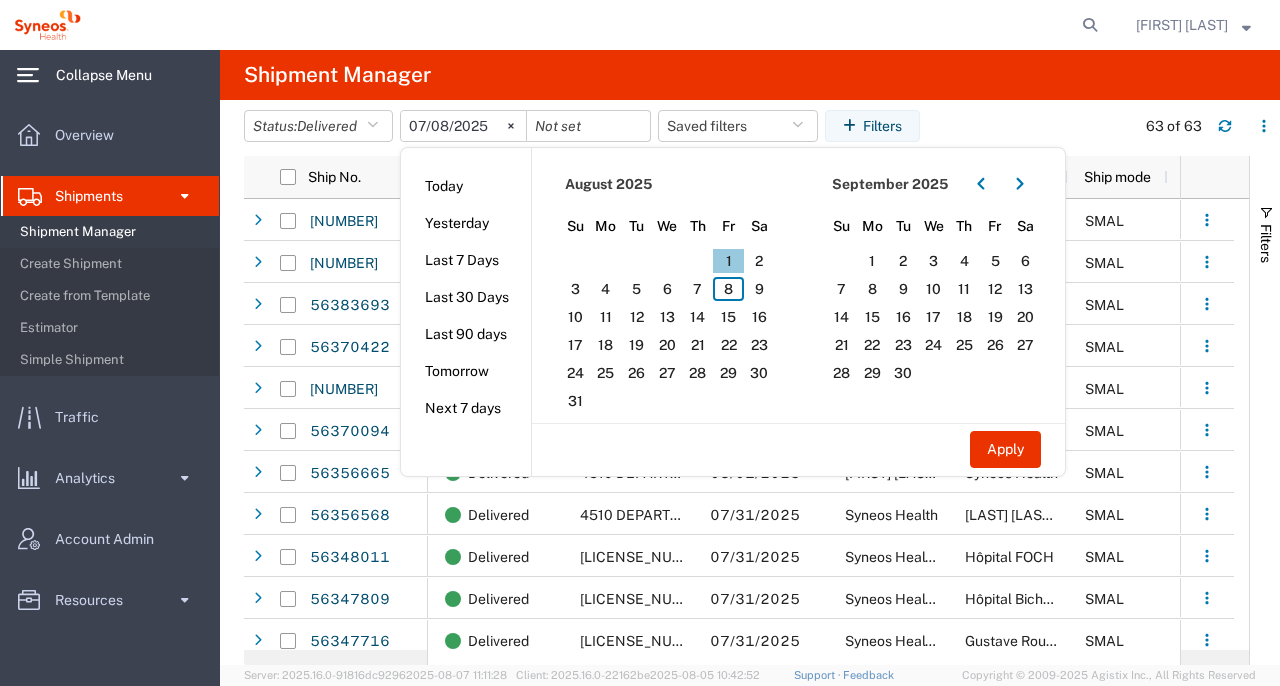 click on "1" 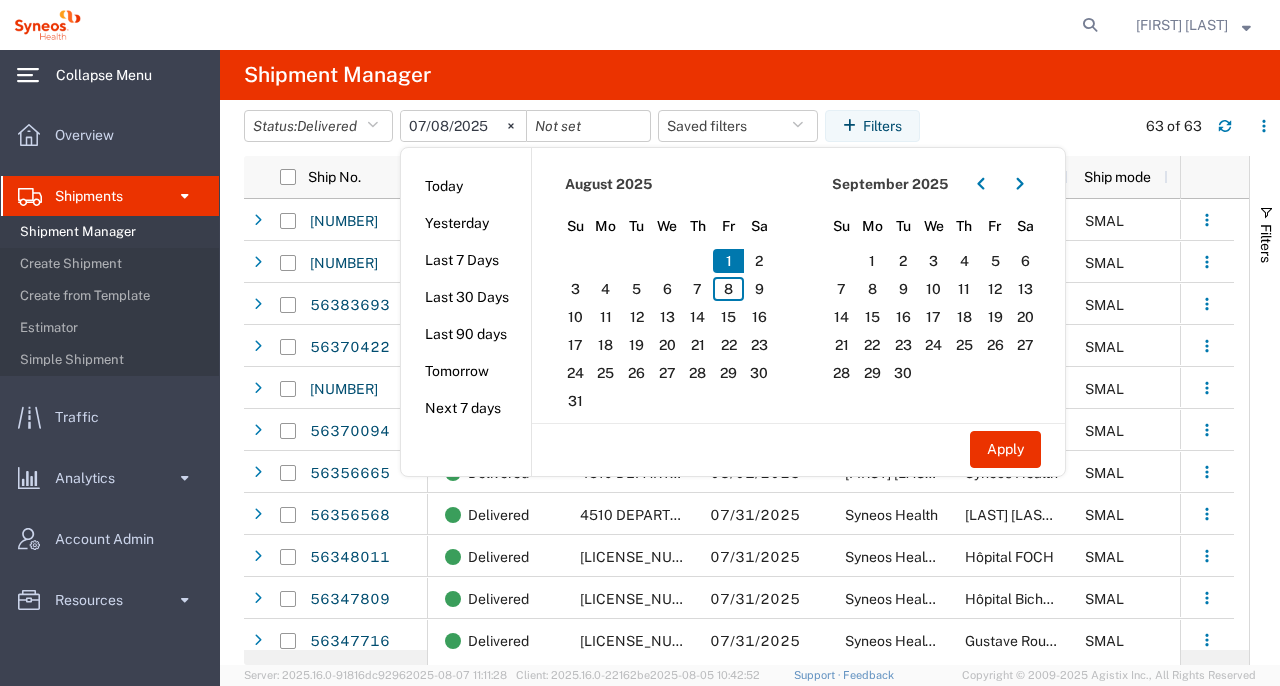 click on "1" 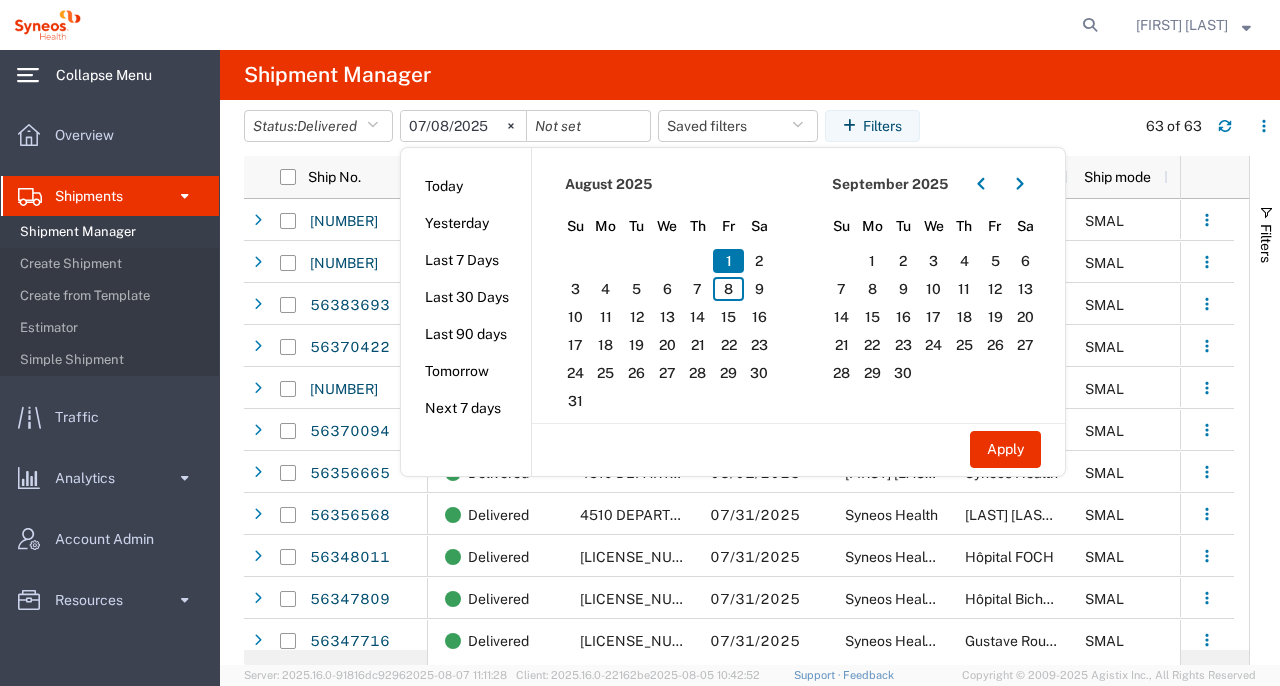 click on "1" 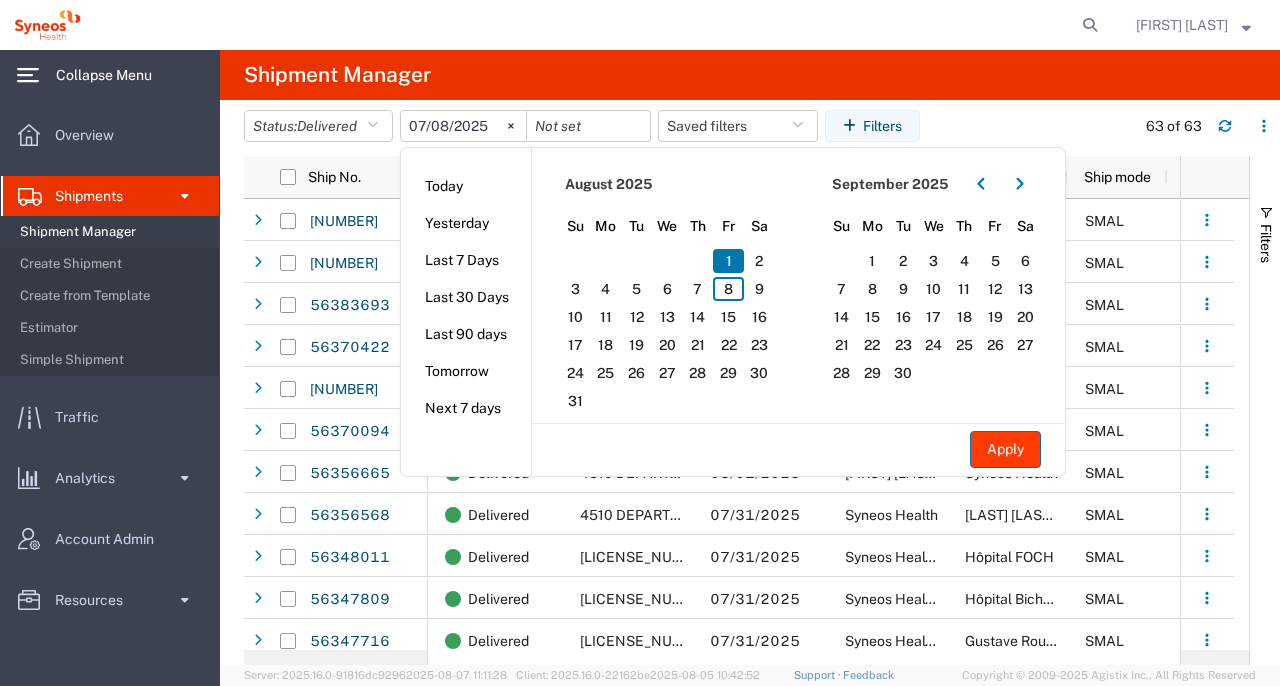 click on "Apply" 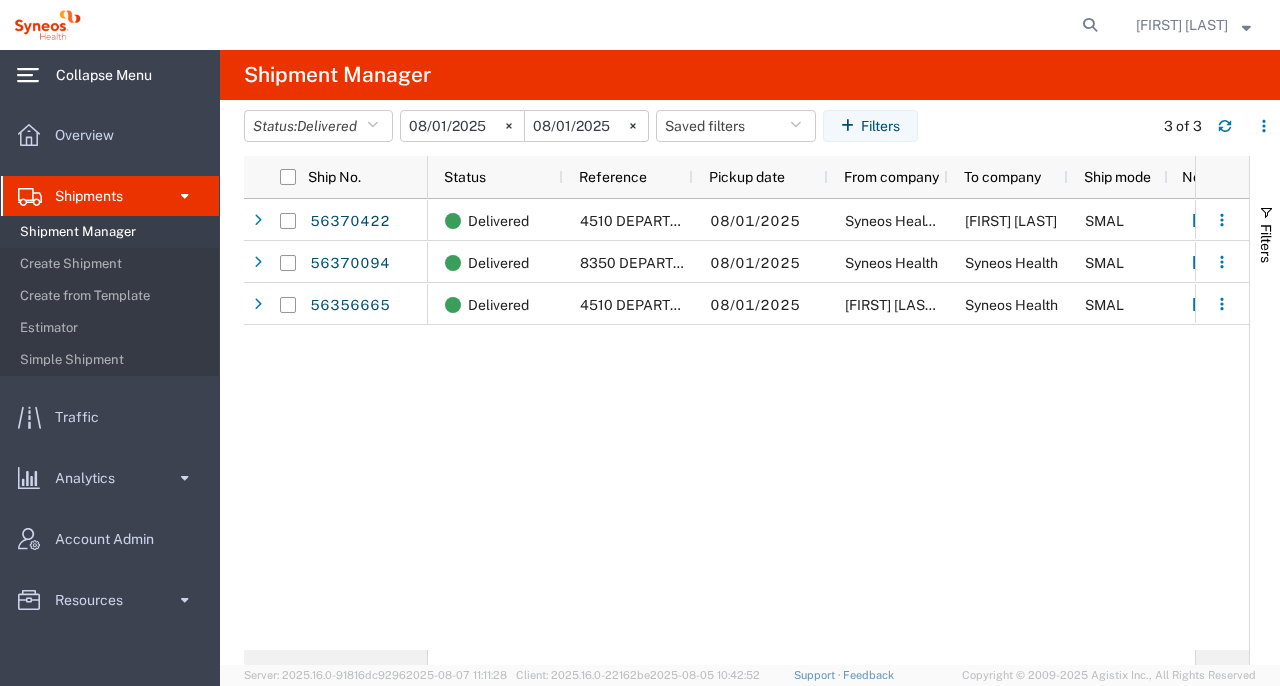 click on "2025-08-01" 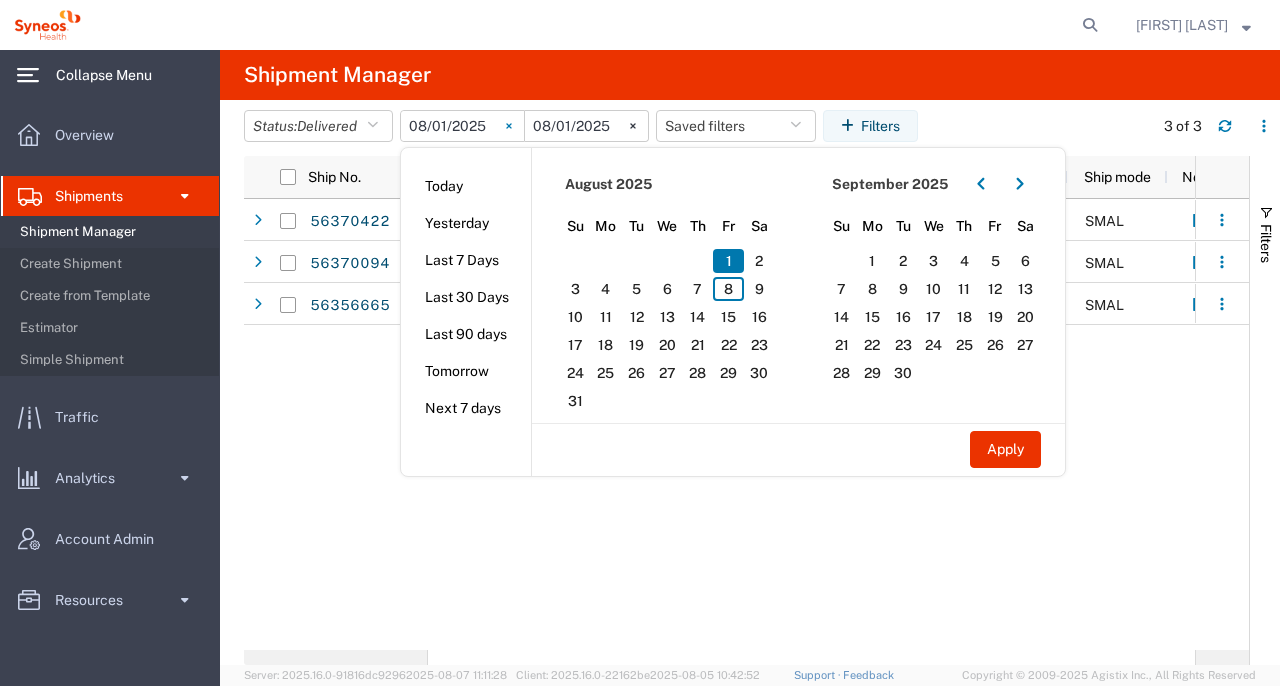 click 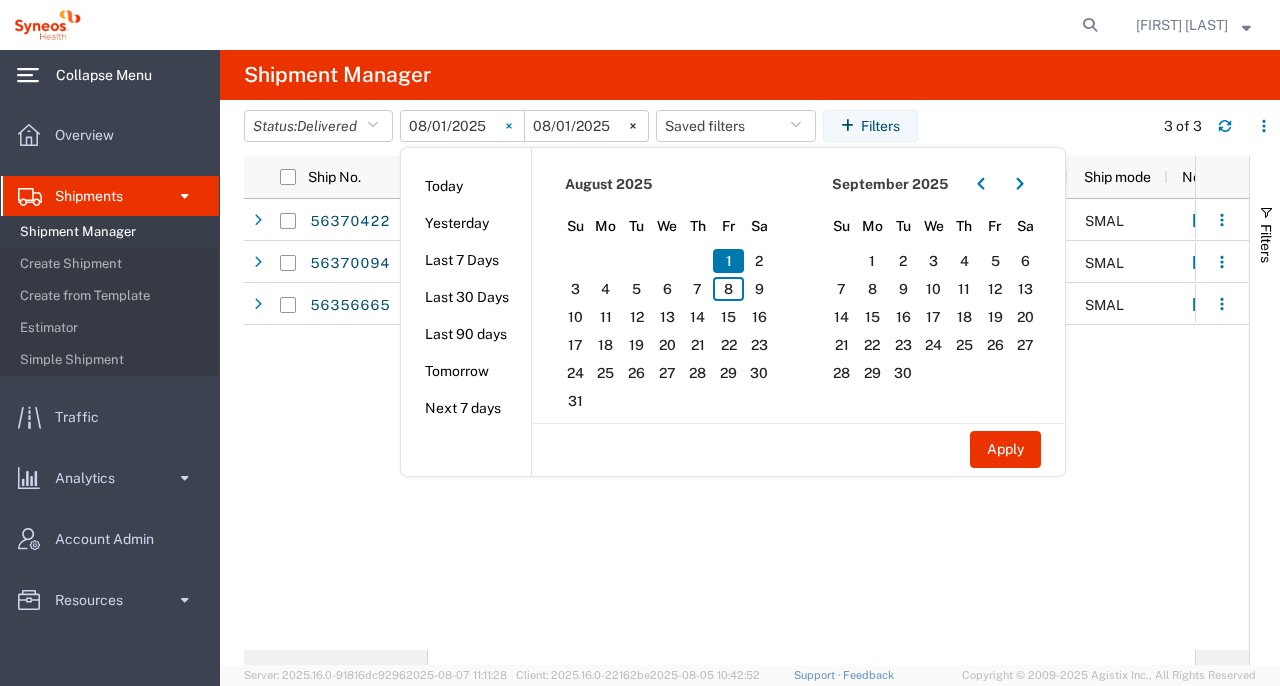 type 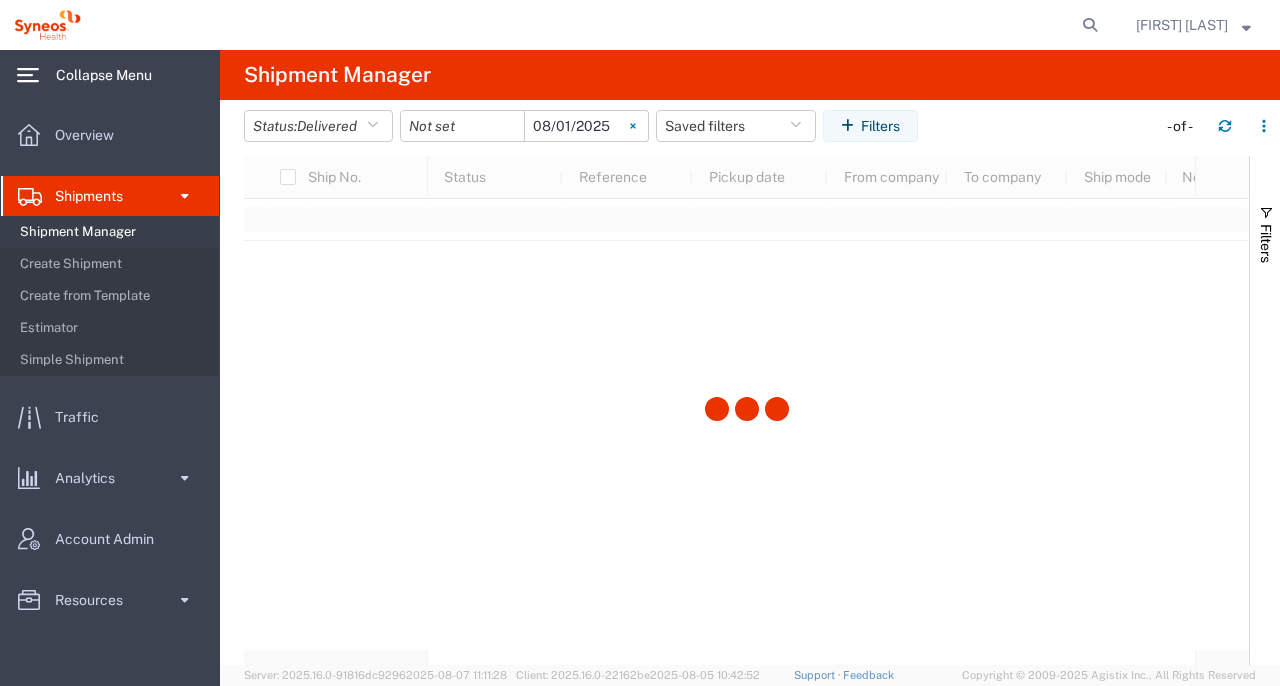 click at bounding box center [633, 126] 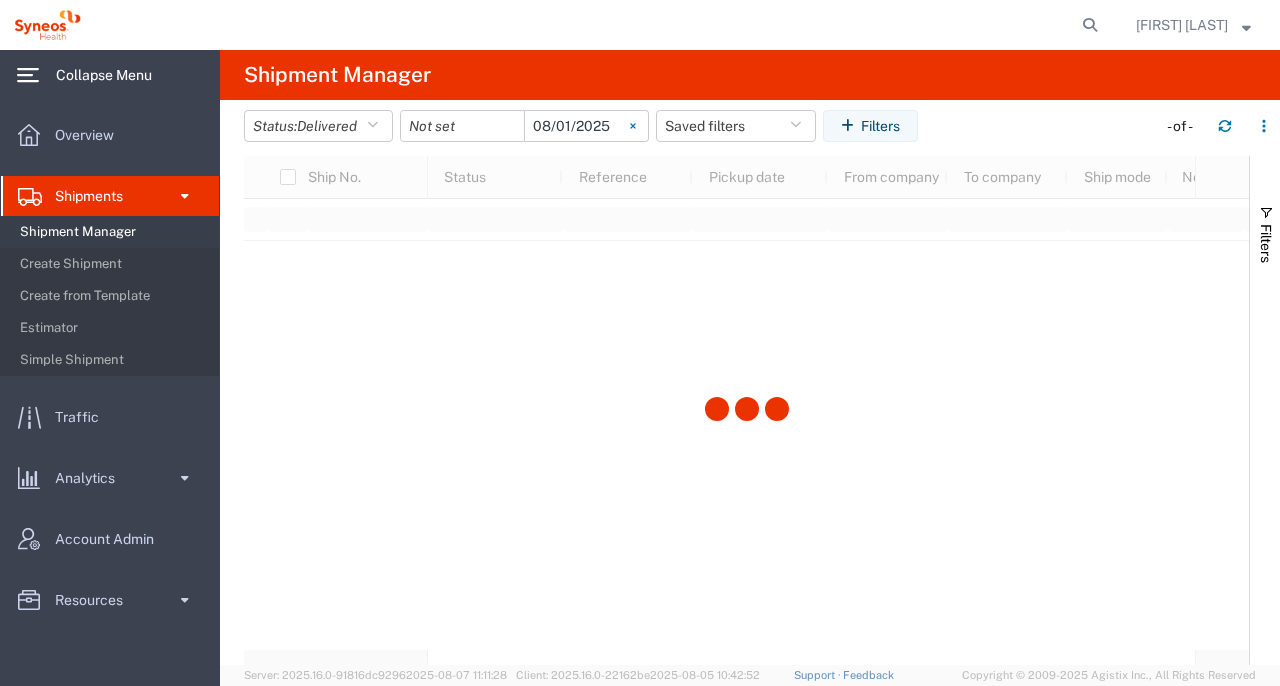 type 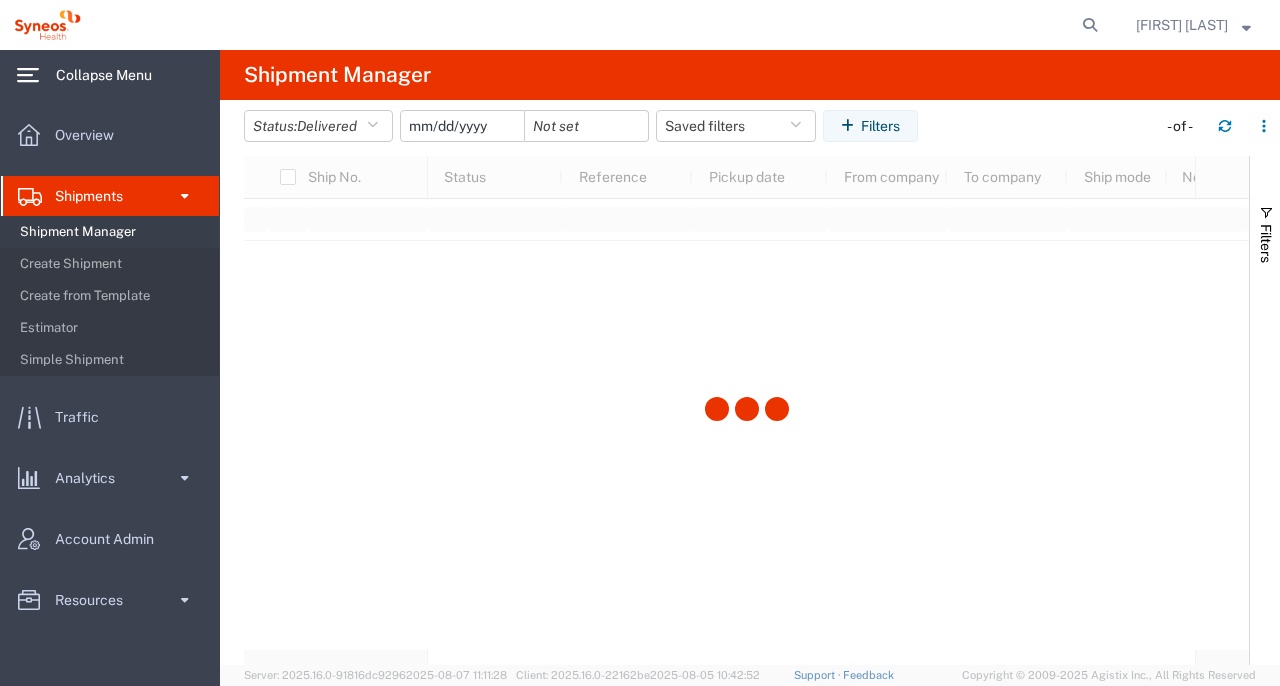 click 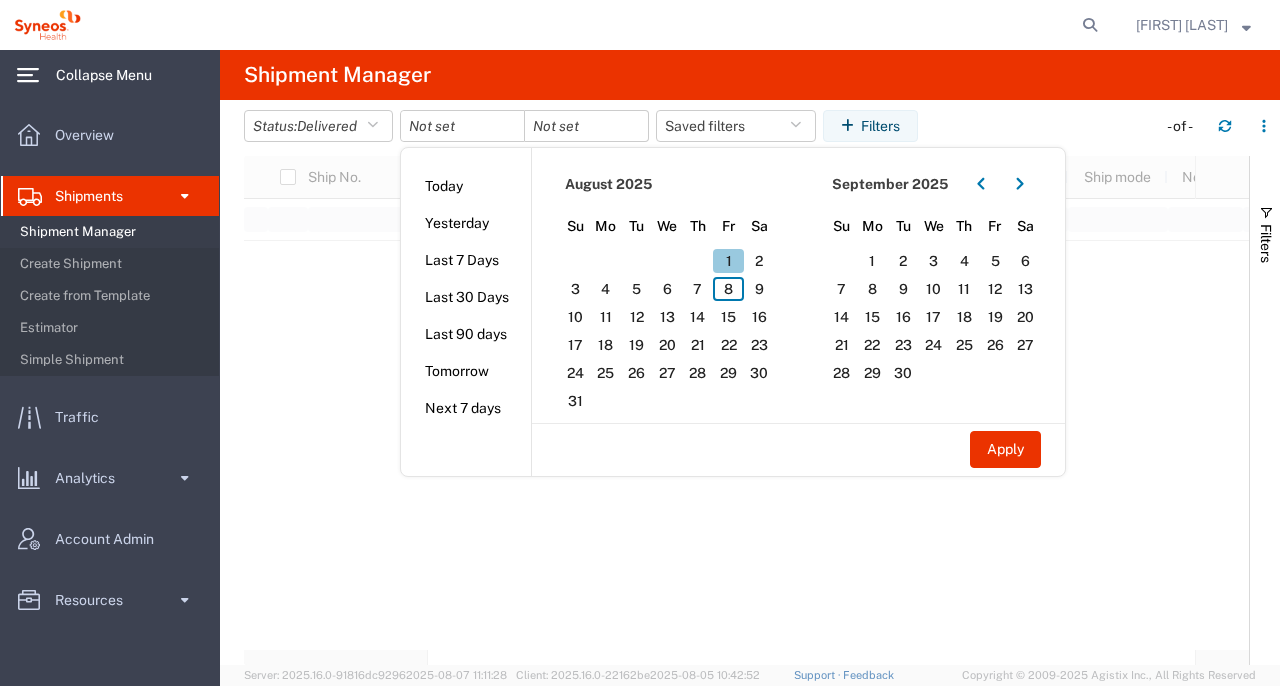 click on "1" 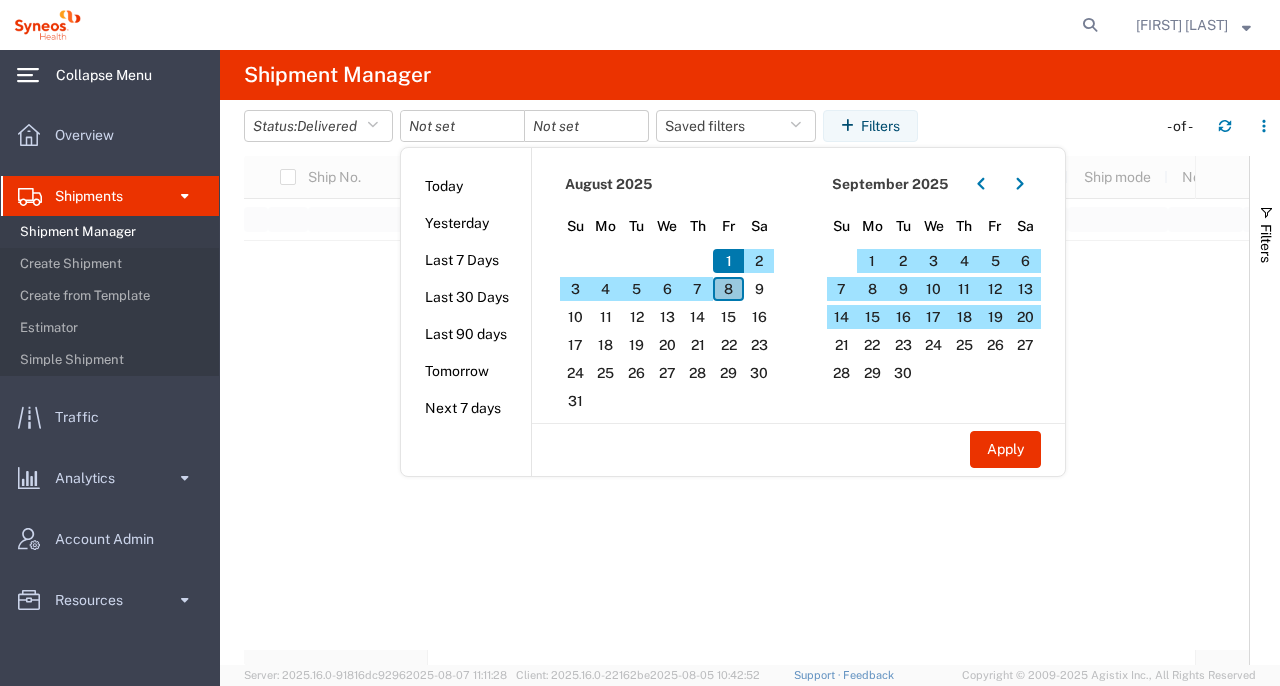 click on "8" 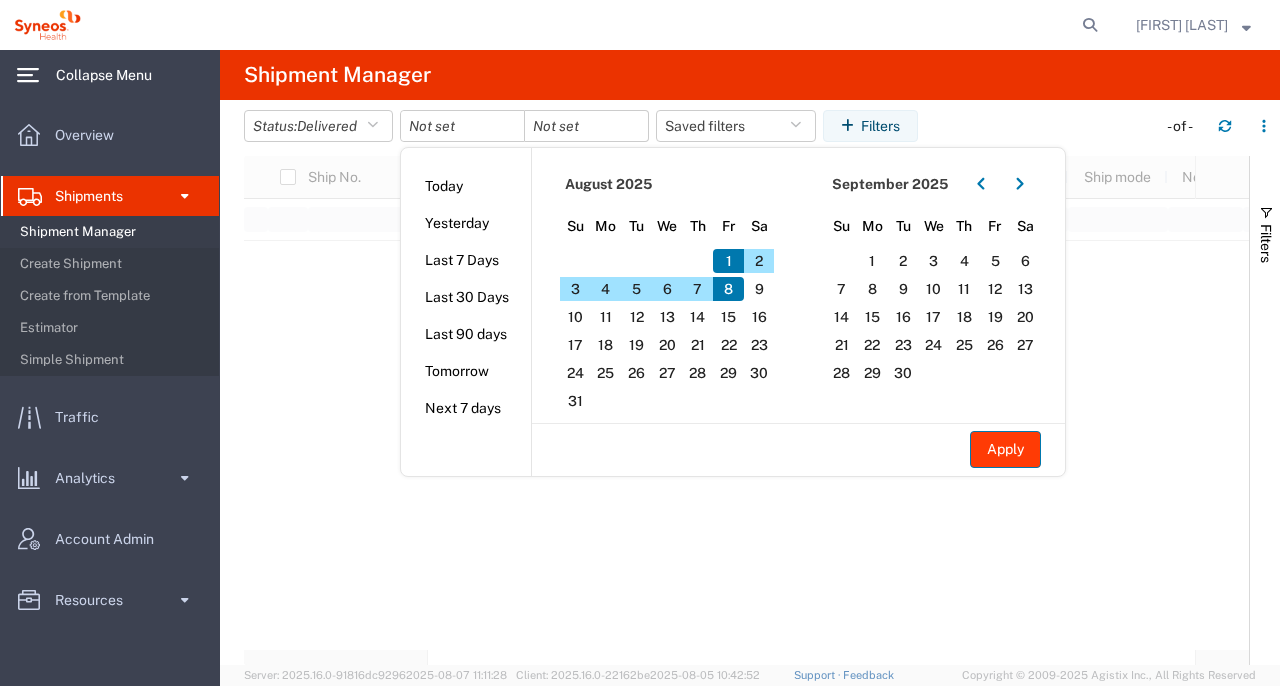 click on "Apply" 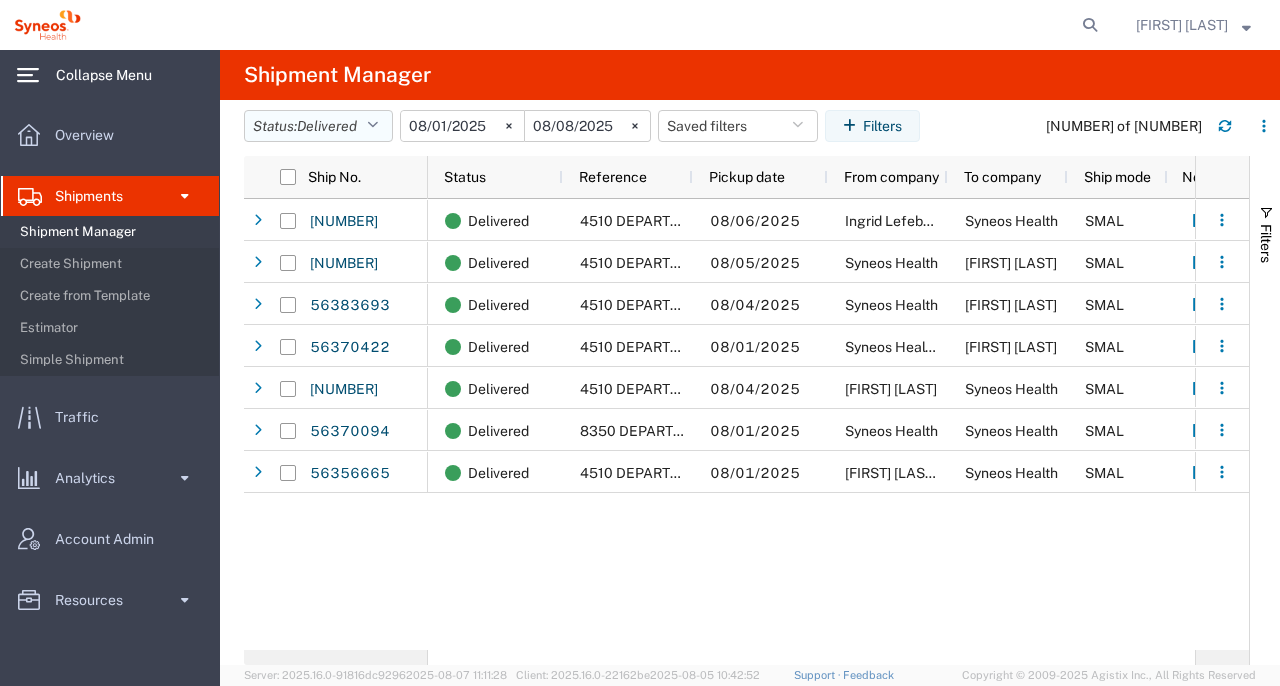 click 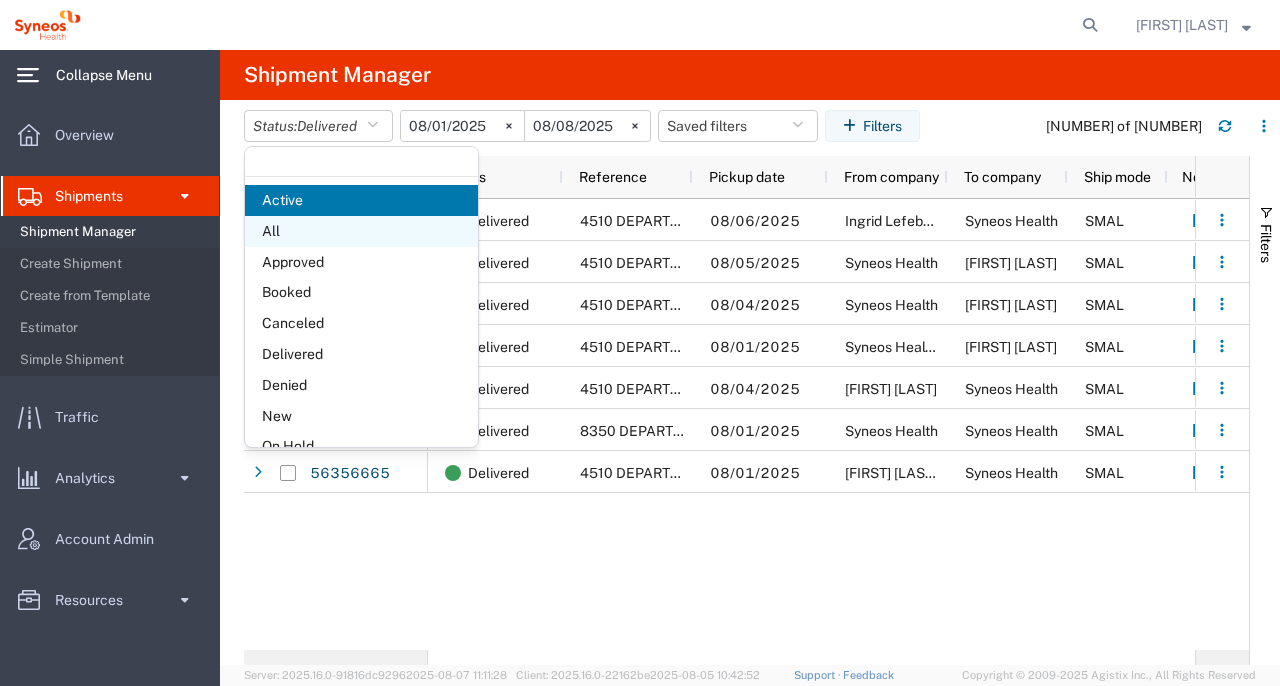 click on "All" 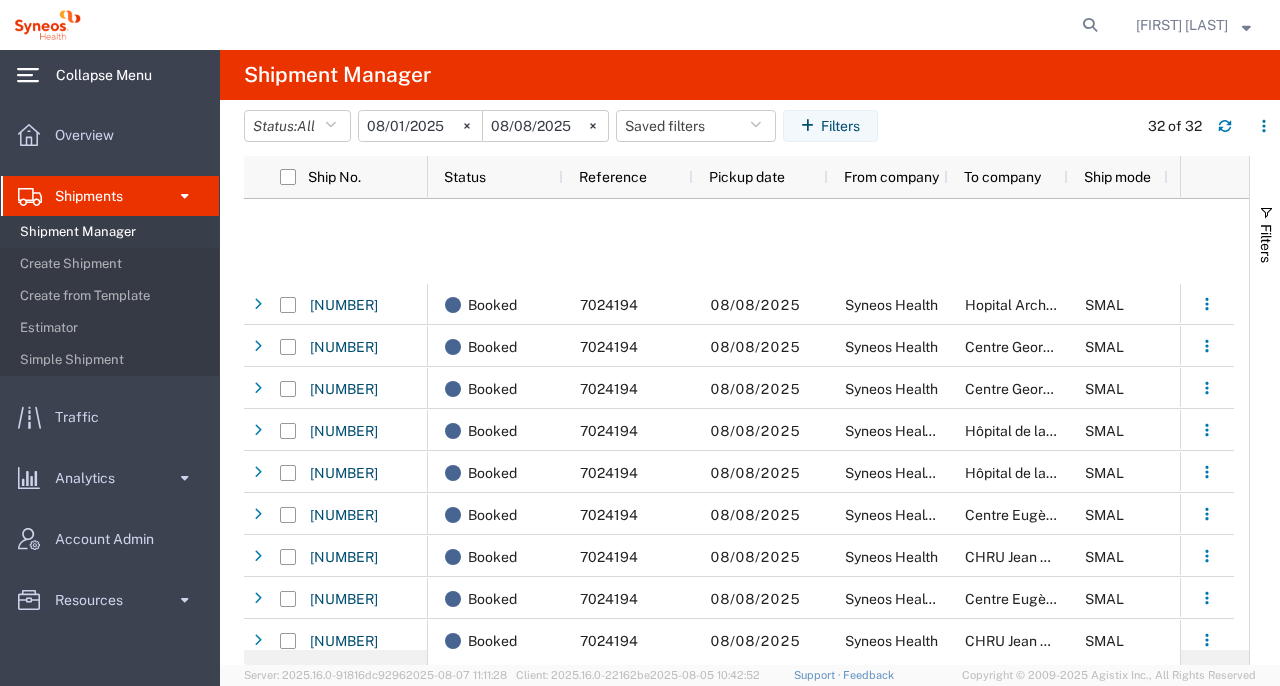 scroll, scrollTop: 532, scrollLeft: 0, axis: vertical 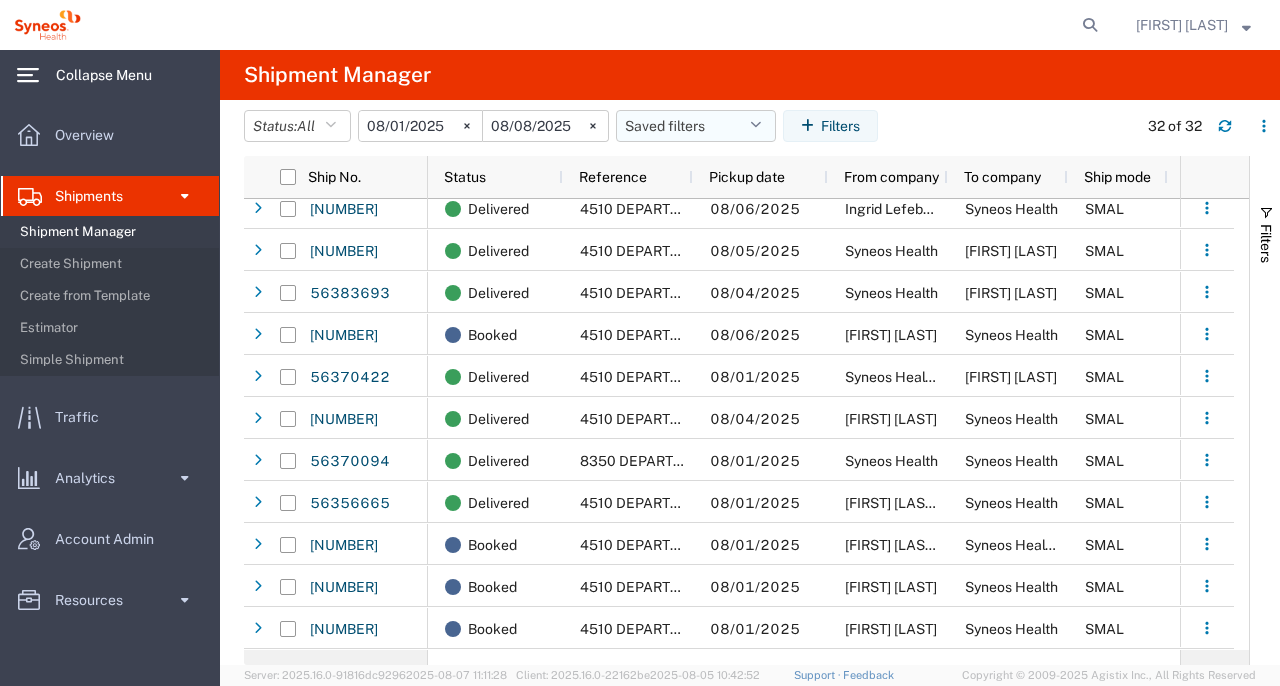 click on "Saved filters" 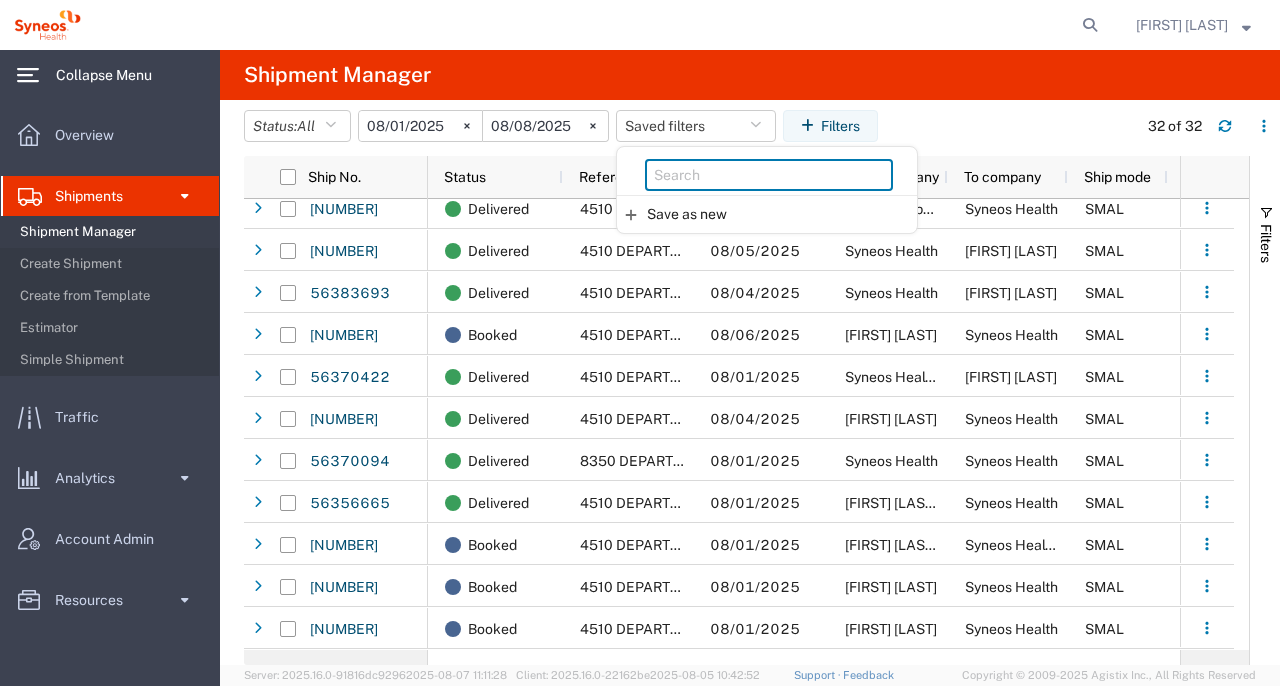 click 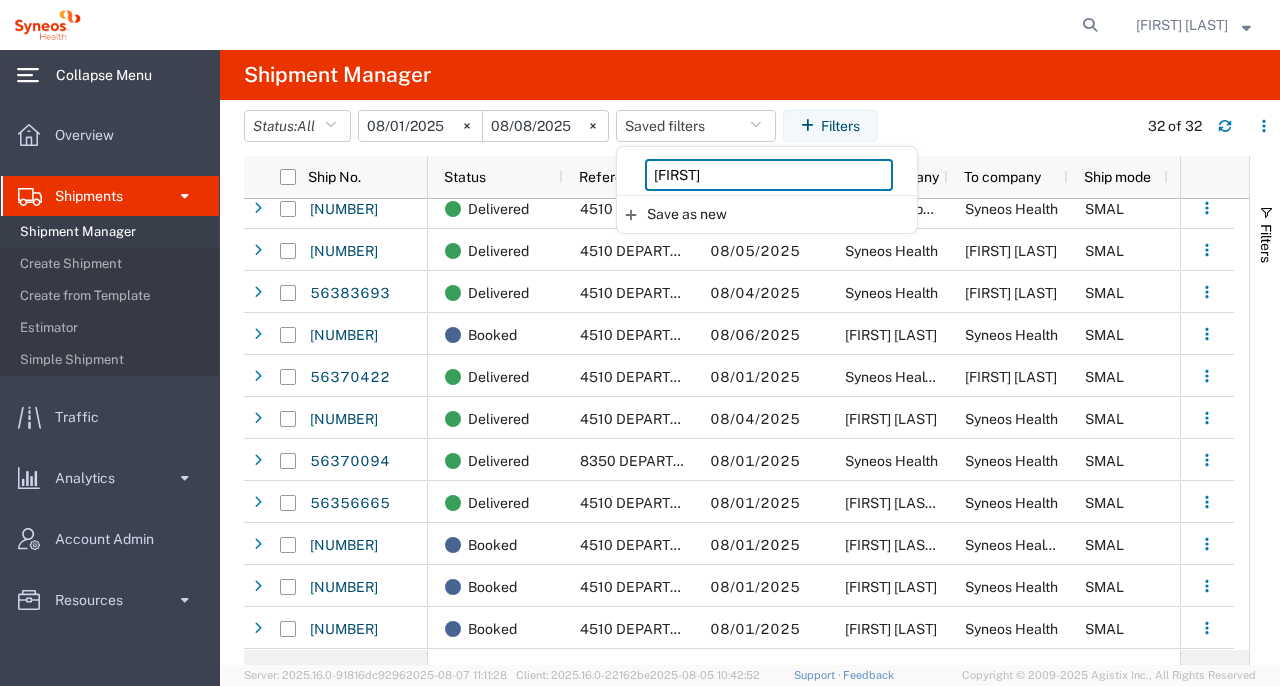 type on "[FIRST]" 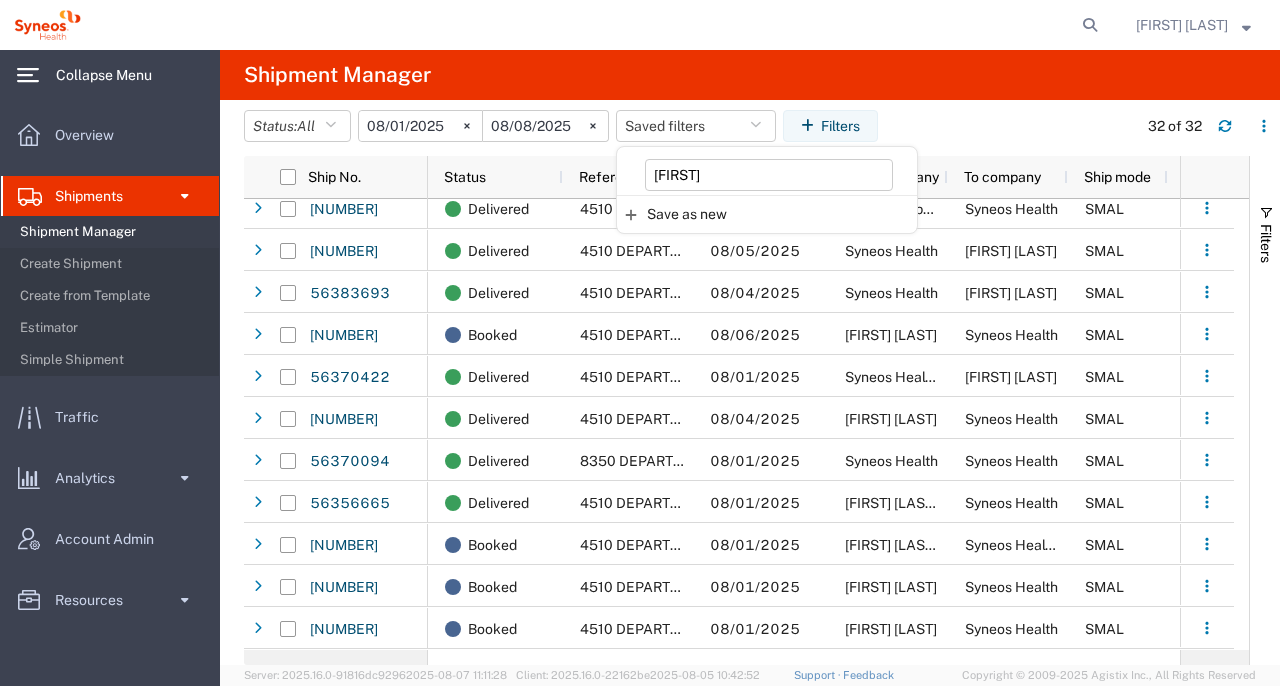click on "Status: All Active All Approved Booked Canceled Delivered Denied New On Hold Pending Returned Shipped [DATE]
[DATE]
Saved filters [FIRST]
Save as new Filters" 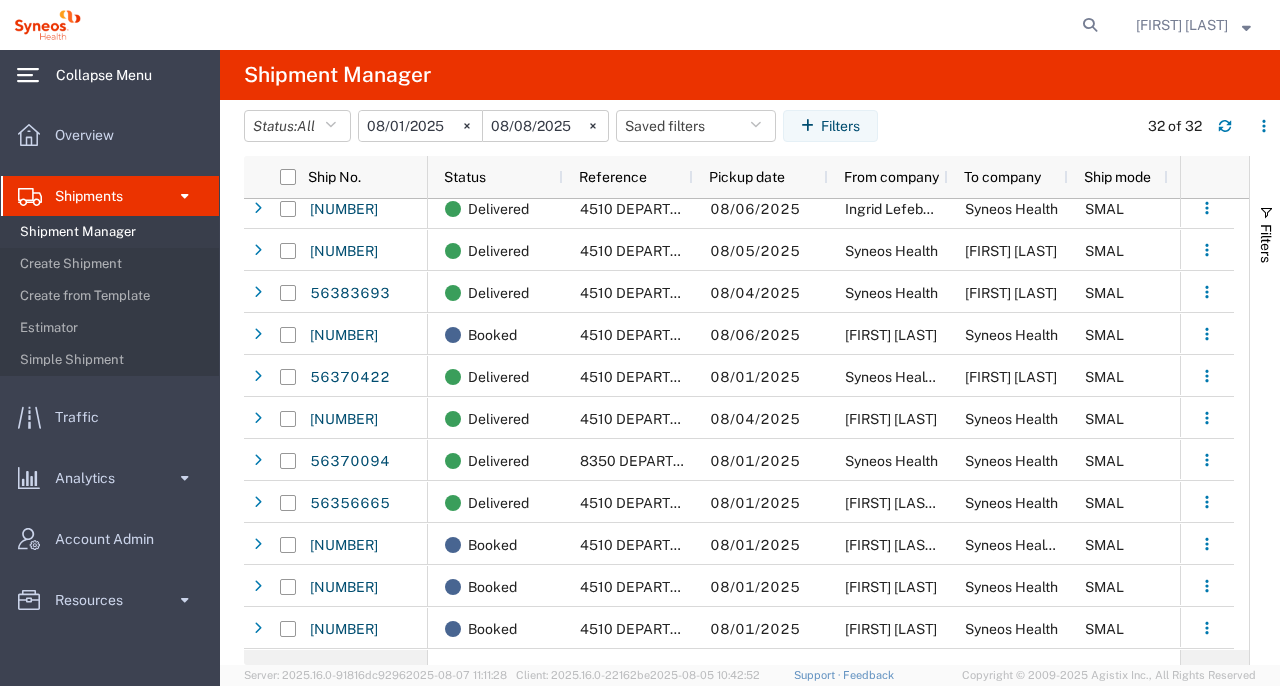 scroll, scrollTop: 888, scrollLeft: 0, axis: vertical 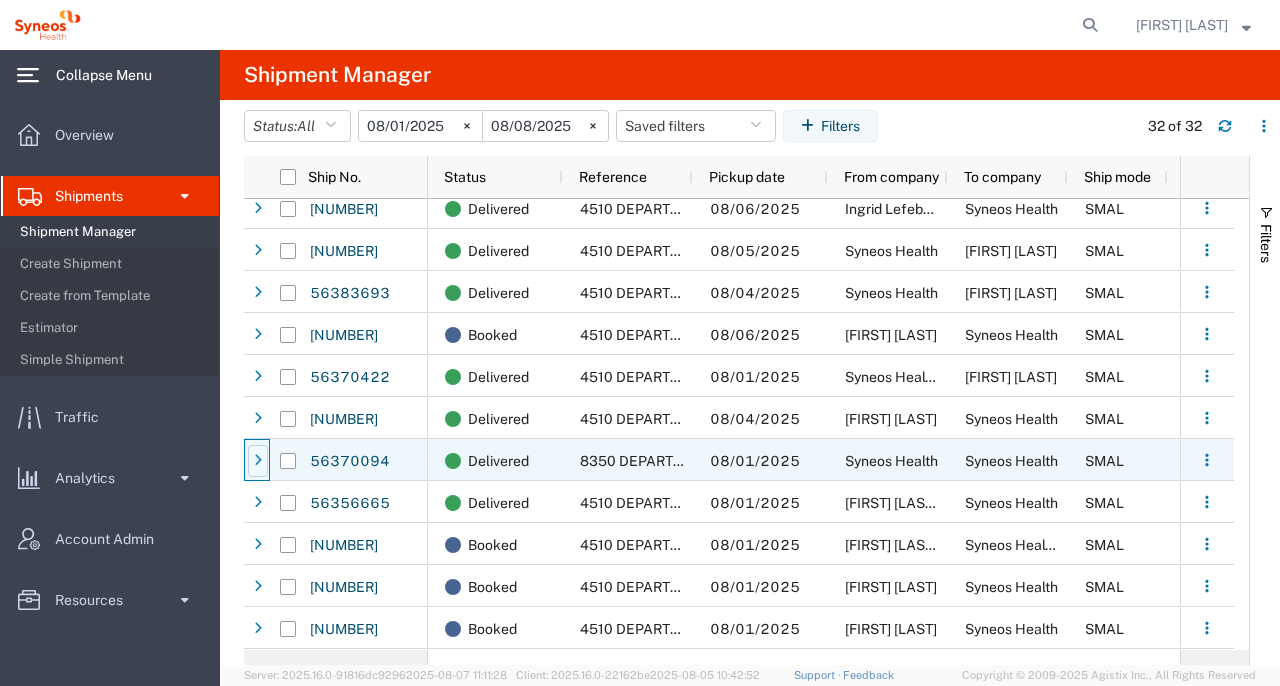 click 